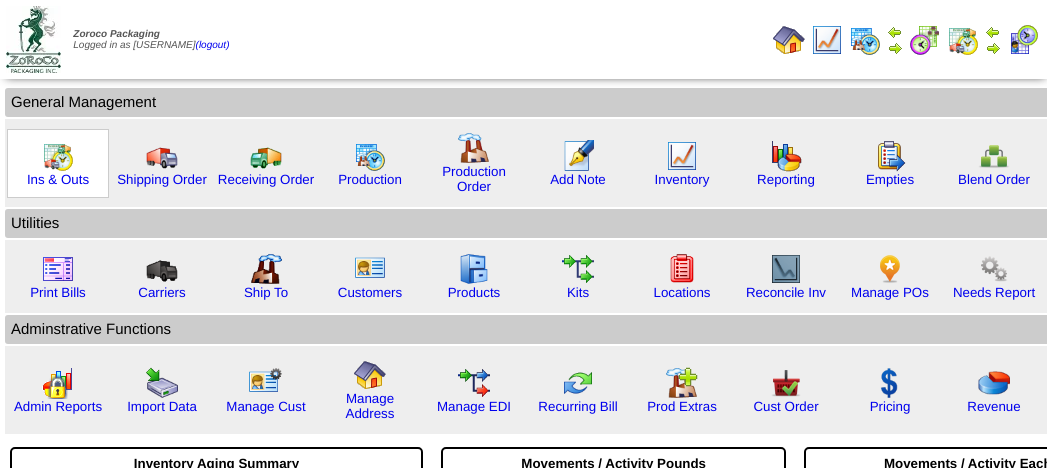 scroll, scrollTop: 0, scrollLeft: 0, axis: both 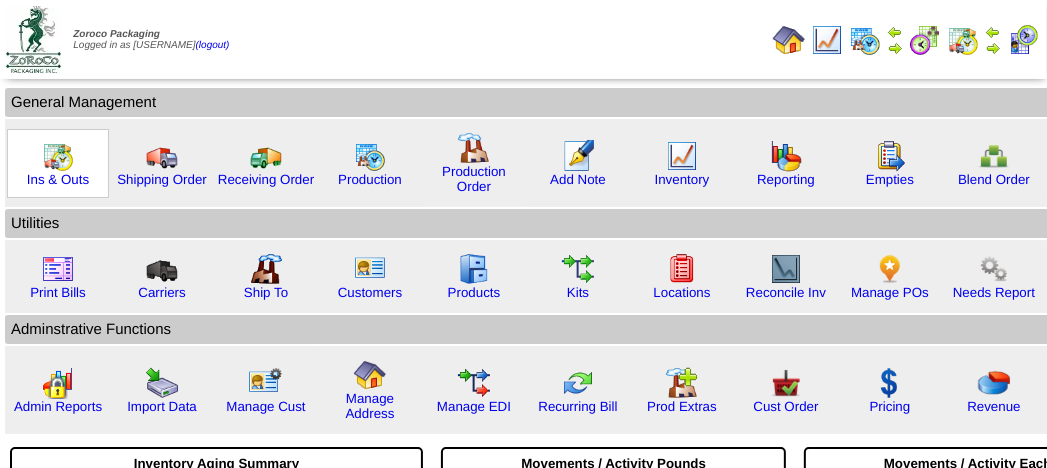 click at bounding box center (58, 156) 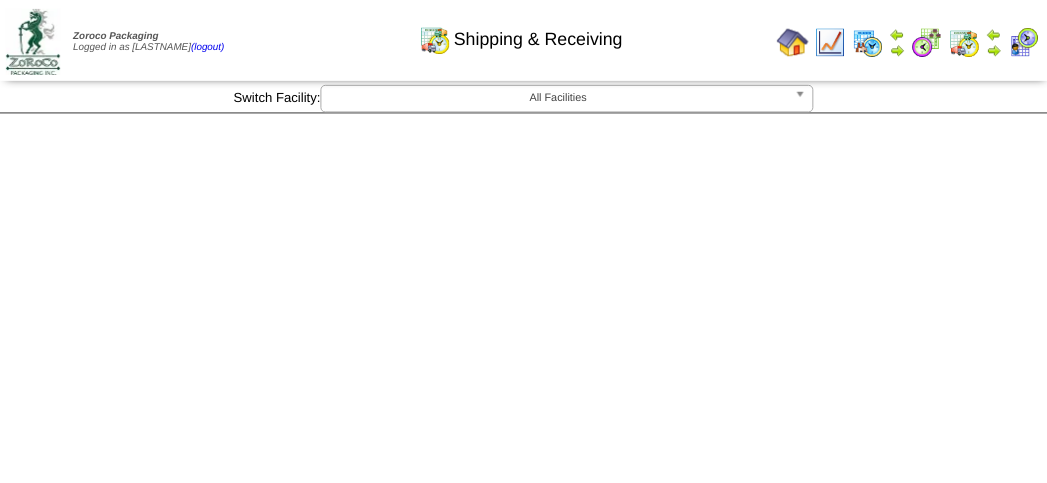 scroll, scrollTop: 0, scrollLeft: 0, axis: both 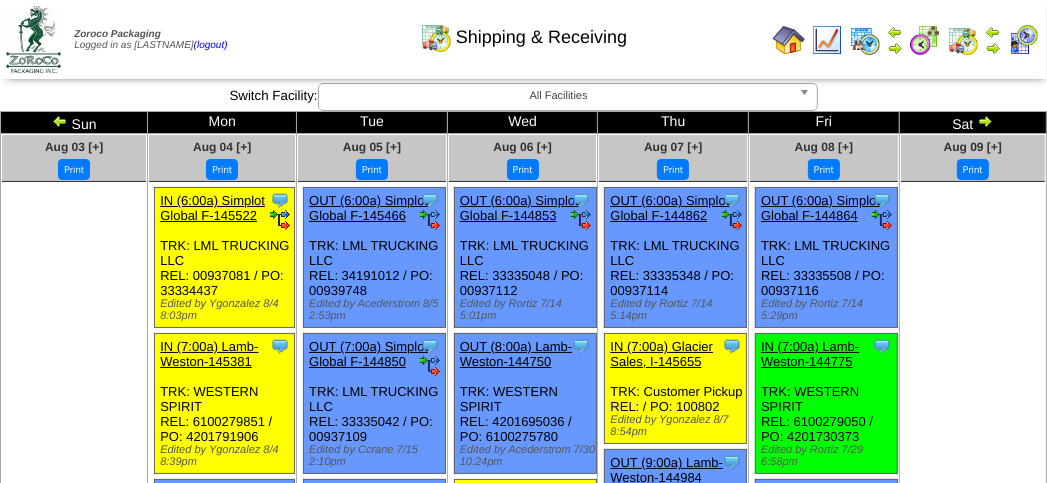click at bounding box center (1023, 40) 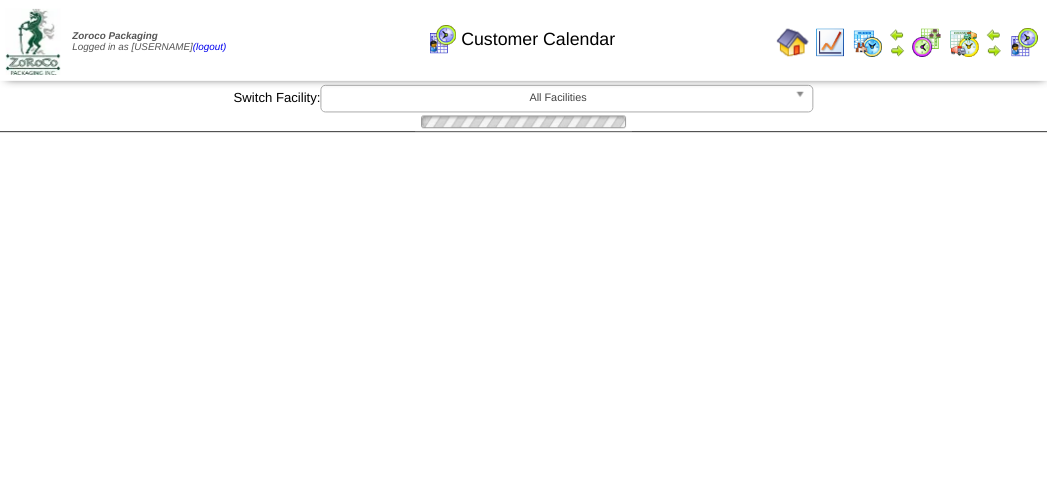 scroll, scrollTop: 0, scrollLeft: 0, axis: both 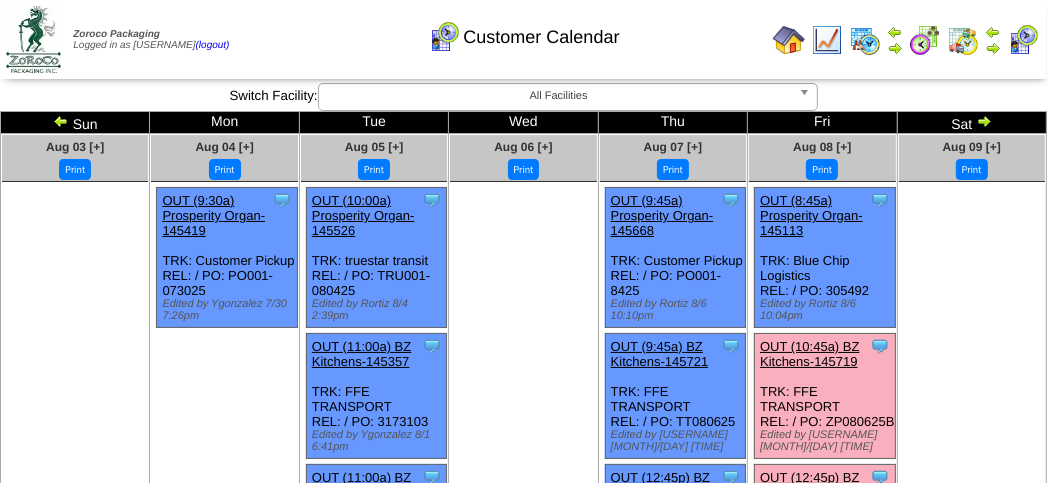 click at bounding box center (993, 48) 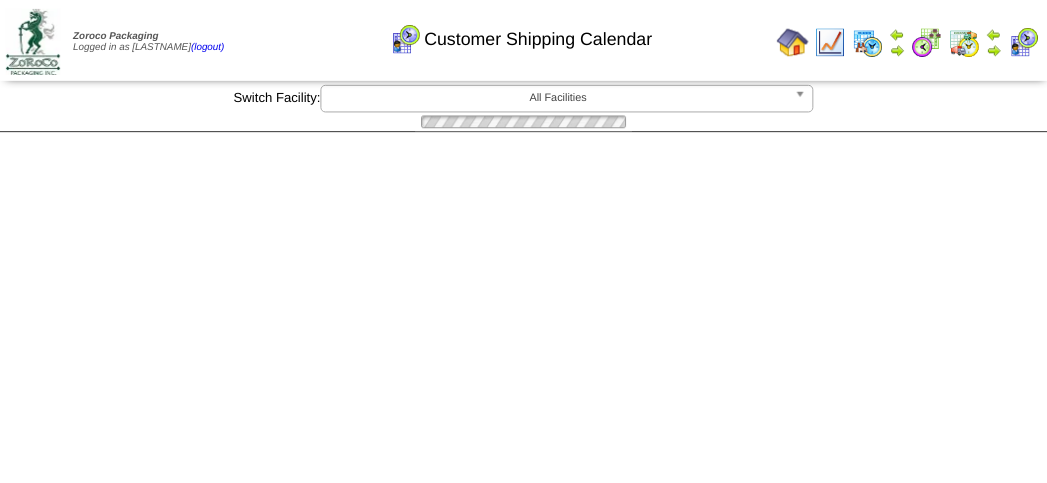 scroll, scrollTop: 0, scrollLeft: 0, axis: both 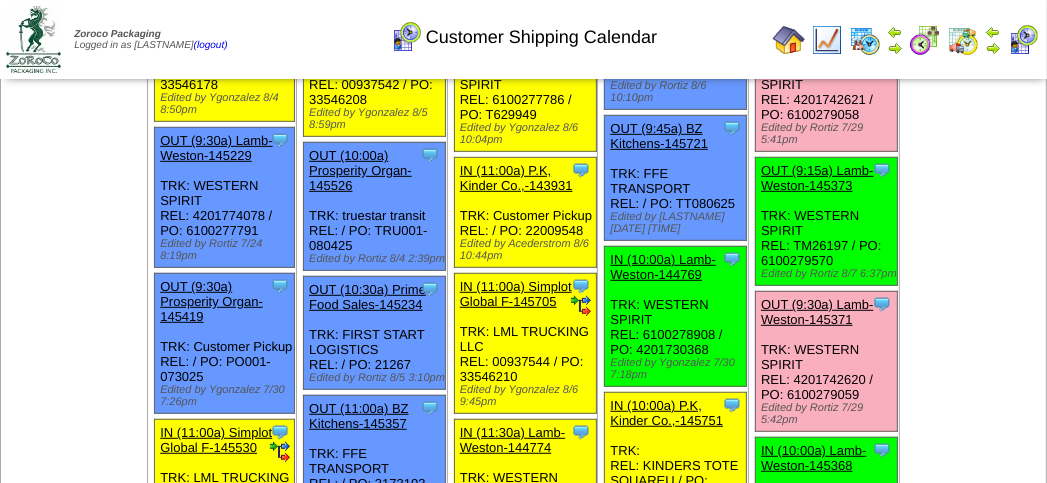 drag, startPoint x: 940, startPoint y: 267, endPoint x: 972, endPoint y: 240, distance: 41.868843 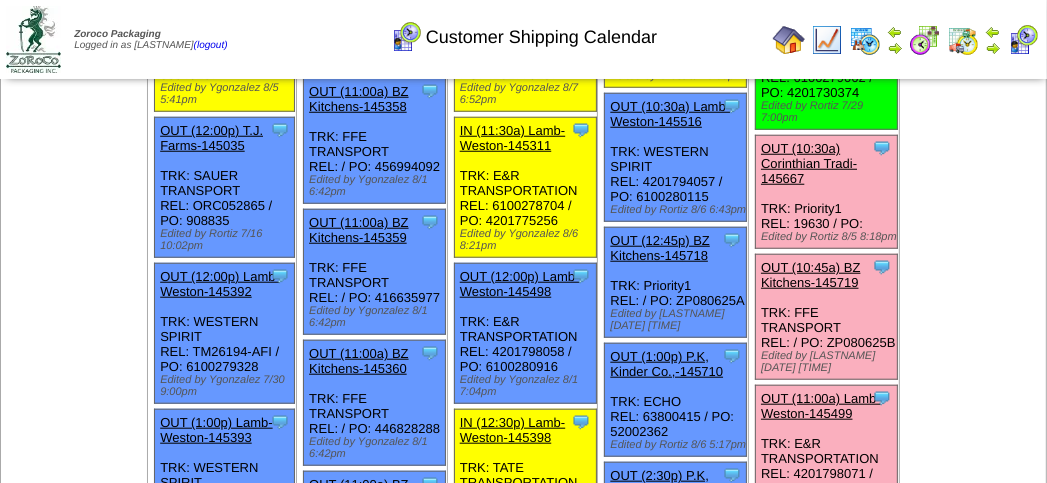 scroll, scrollTop: 1226, scrollLeft: 0, axis: vertical 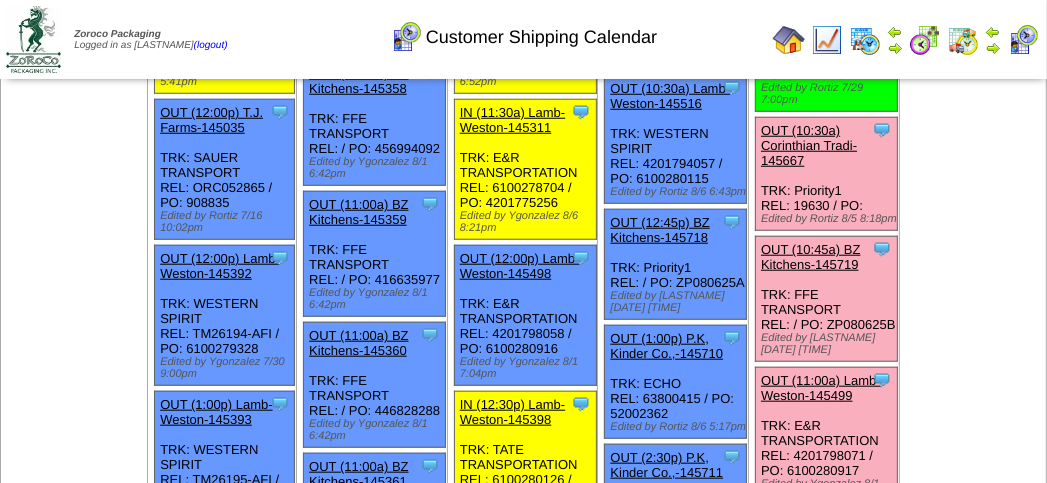 click on "Aug 09                        [+]
Print" at bounding box center (972, 944) 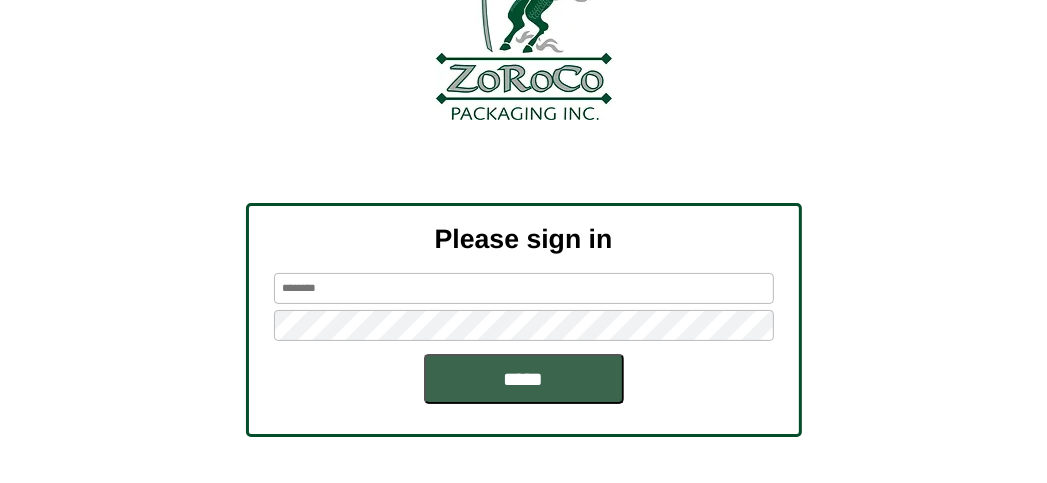 scroll, scrollTop: 240, scrollLeft: 0, axis: vertical 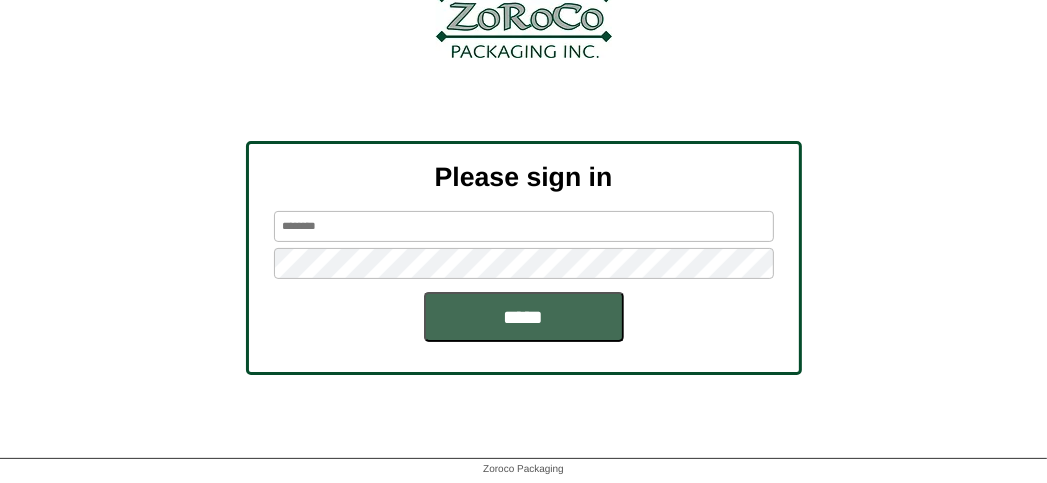 type on "*******" 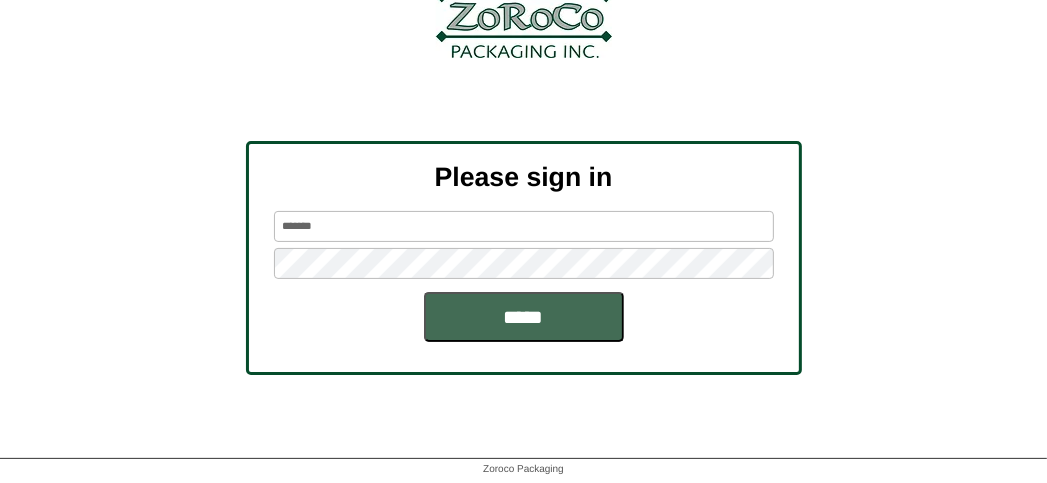 click on "*****" at bounding box center [524, 317] 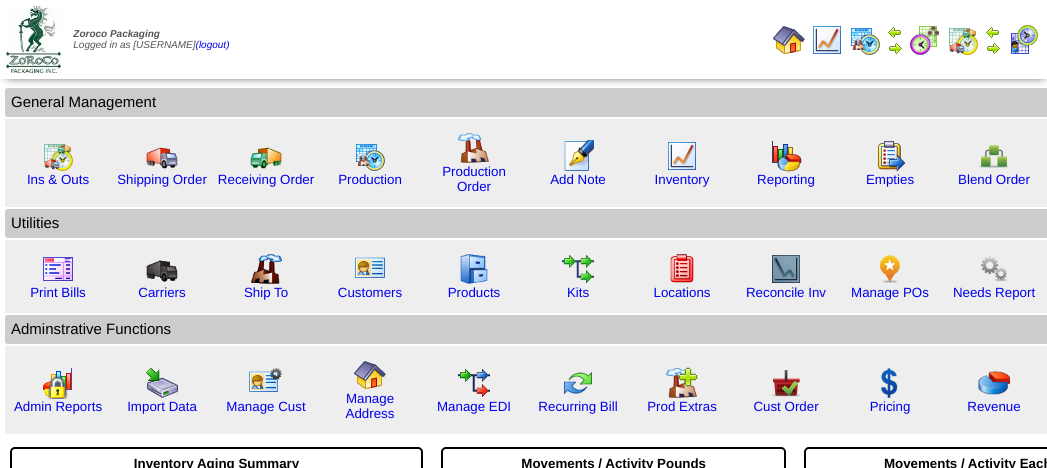 scroll, scrollTop: 0, scrollLeft: 0, axis: both 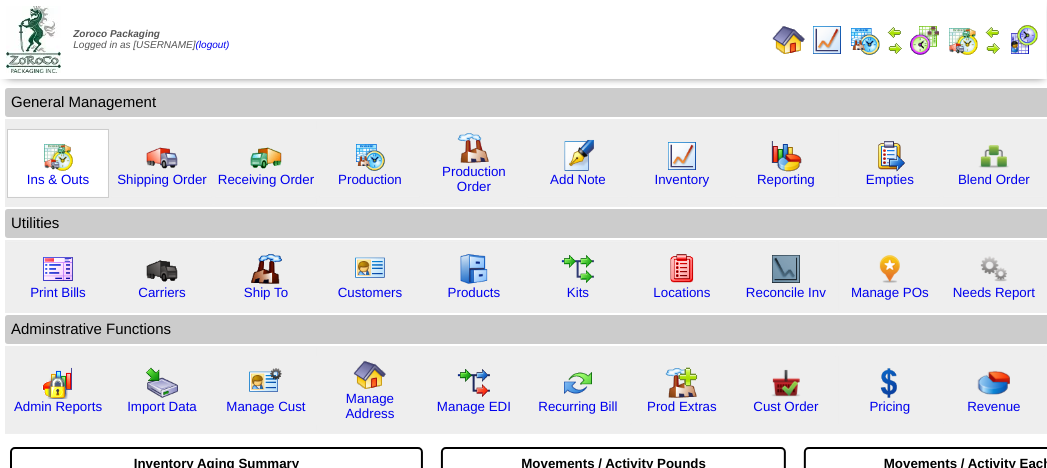 click at bounding box center [58, 156] 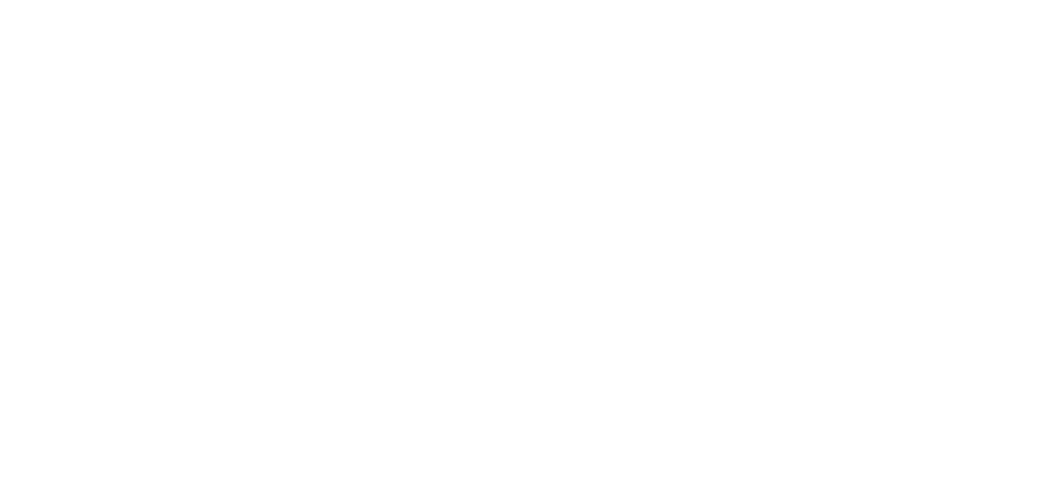 scroll, scrollTop: 0, scrollLeft: 0, axis: both 